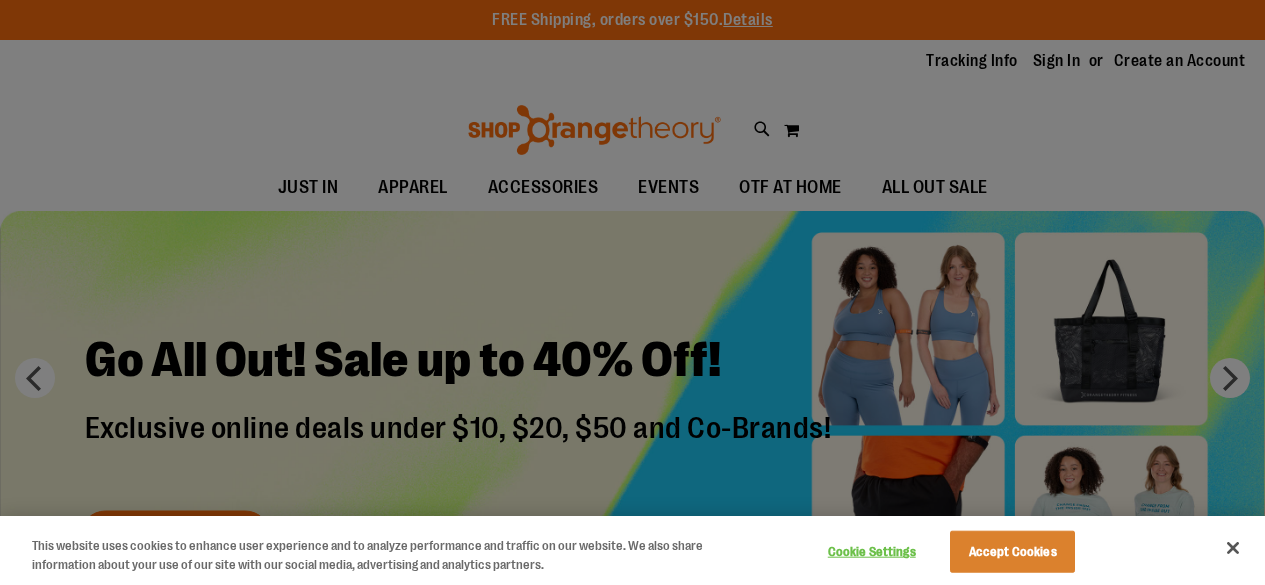 scroll, scrollTop: 0, scrollLeft: 0, axis: both 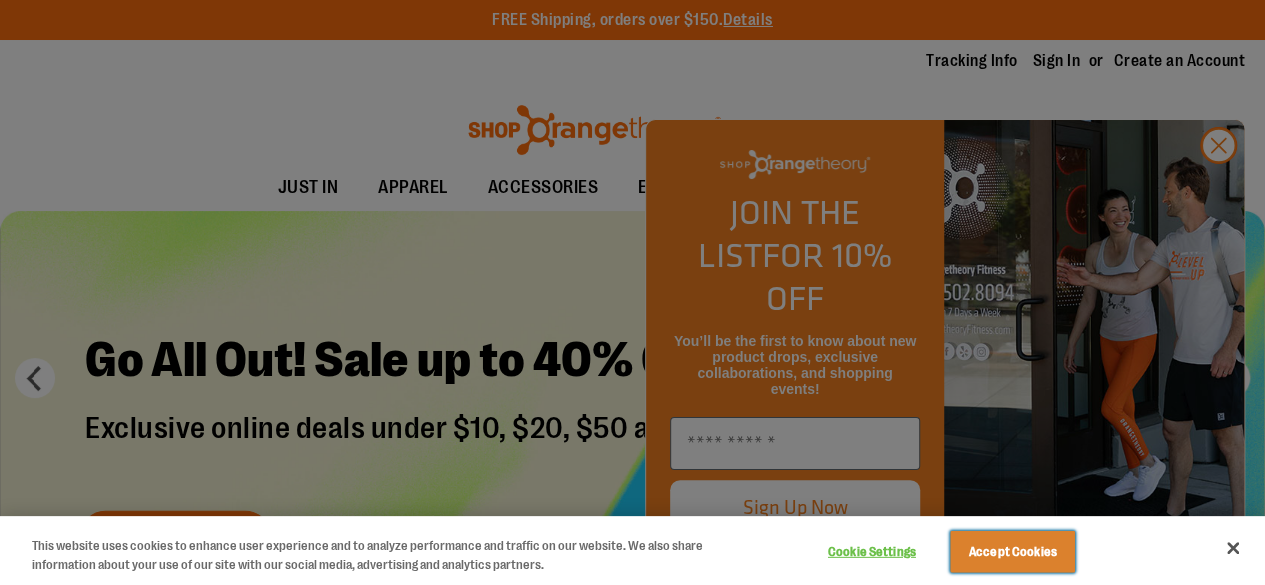 click on "Accept Cookies" at bounding box center (1012, 552) 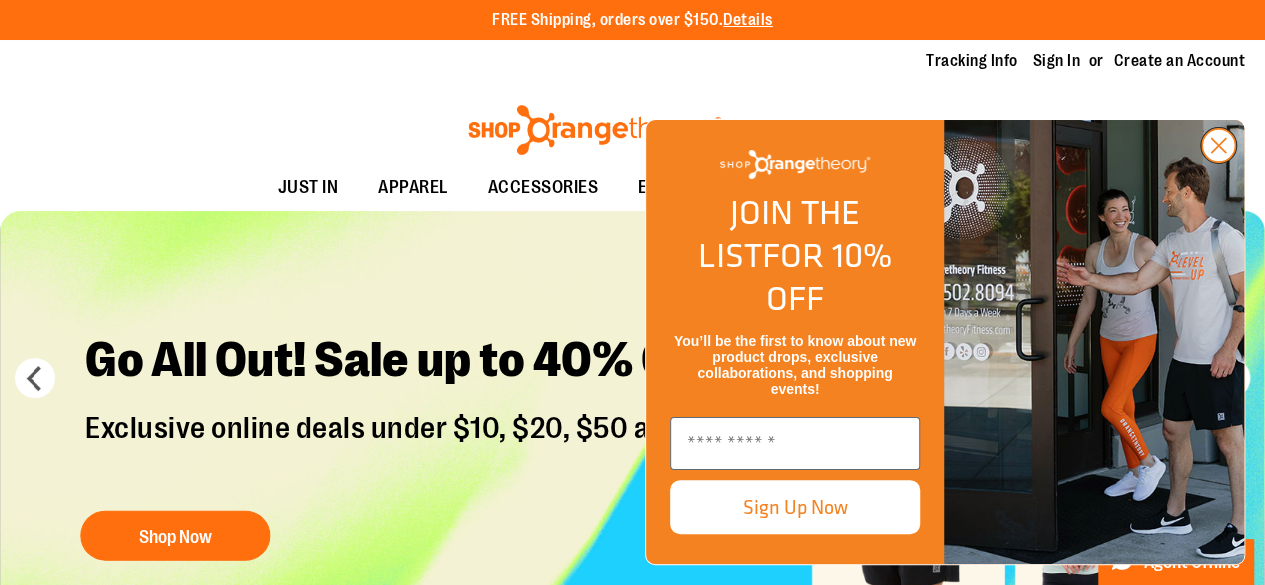 click 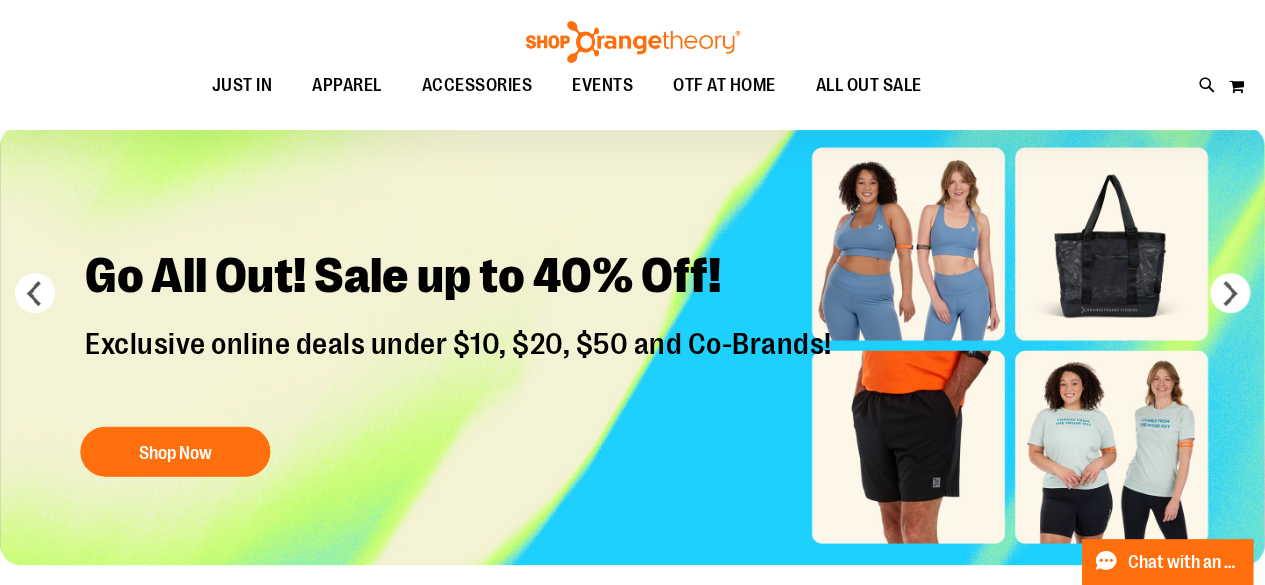 scroll, scrollTop: 102, scrollLeft: 0, axis: vertical 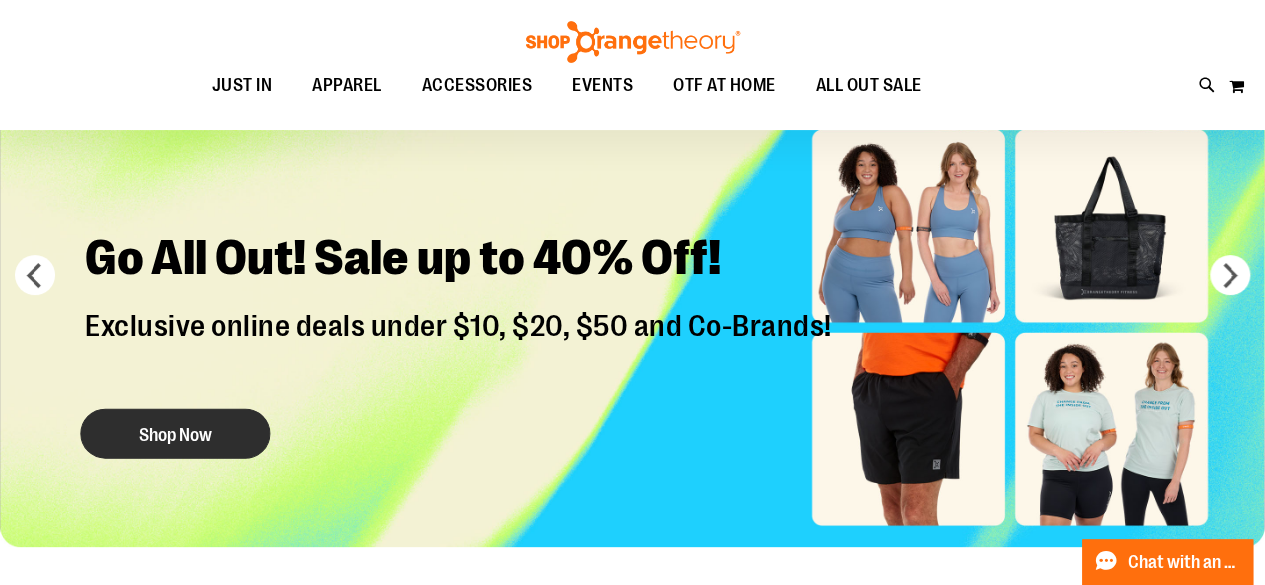 click on "Shop Now" at bounding box center (175, 433) 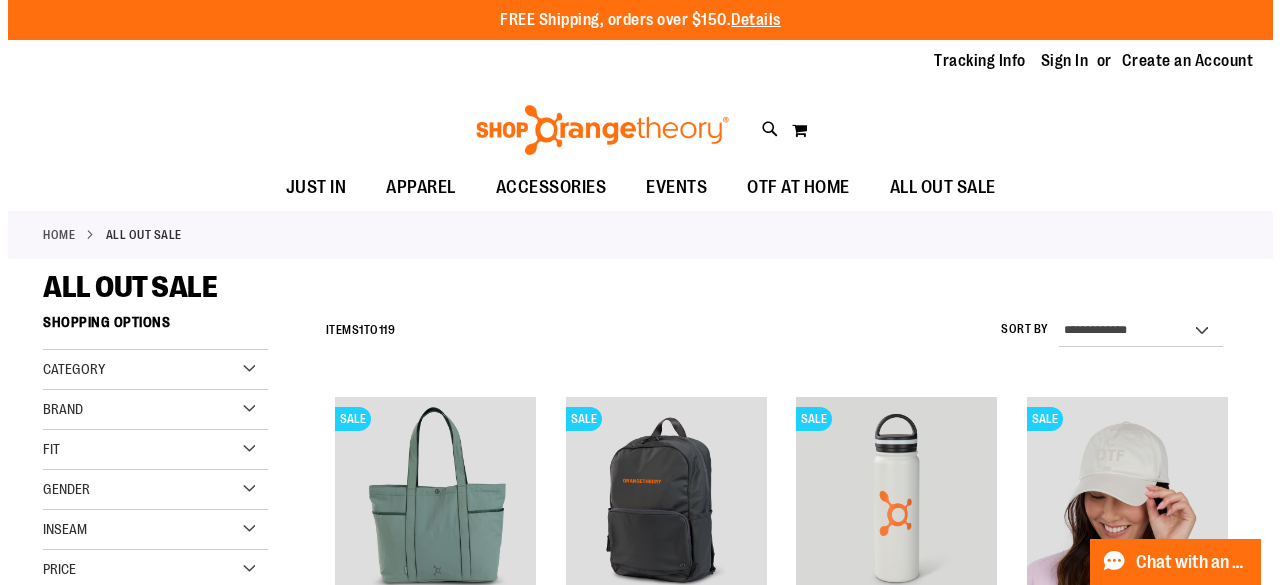 scroll, scrollTop: 0, scrollLeft: 0, axis: both 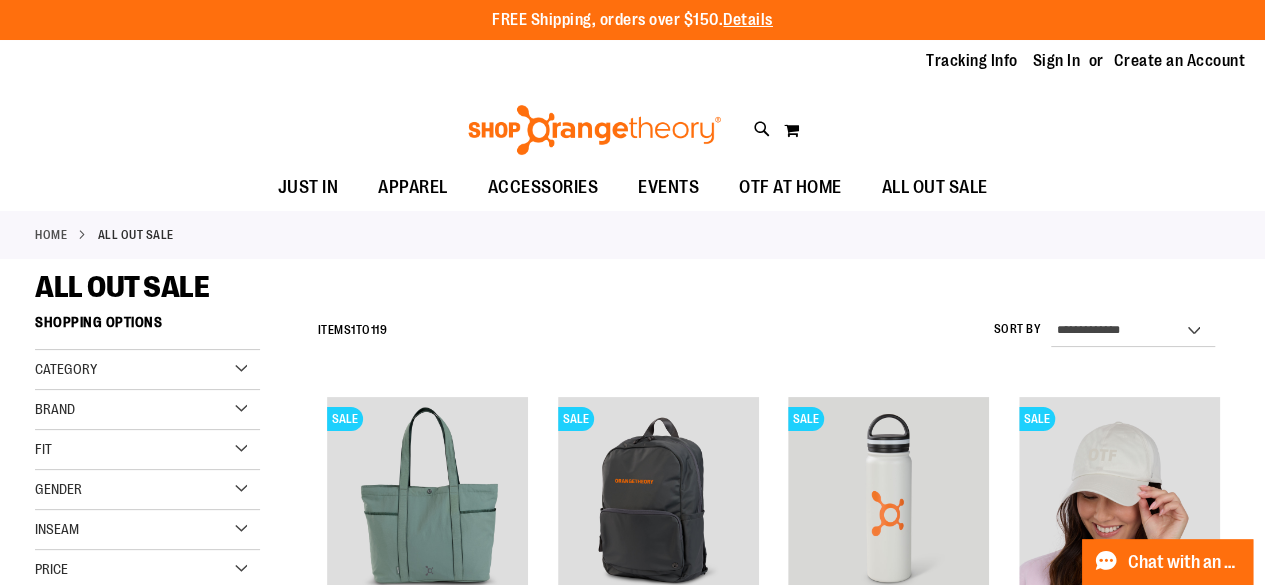 click on "Toggle Nav
Search
Popular Suggestions
Advanced Search" at bounding box center [632, 124] 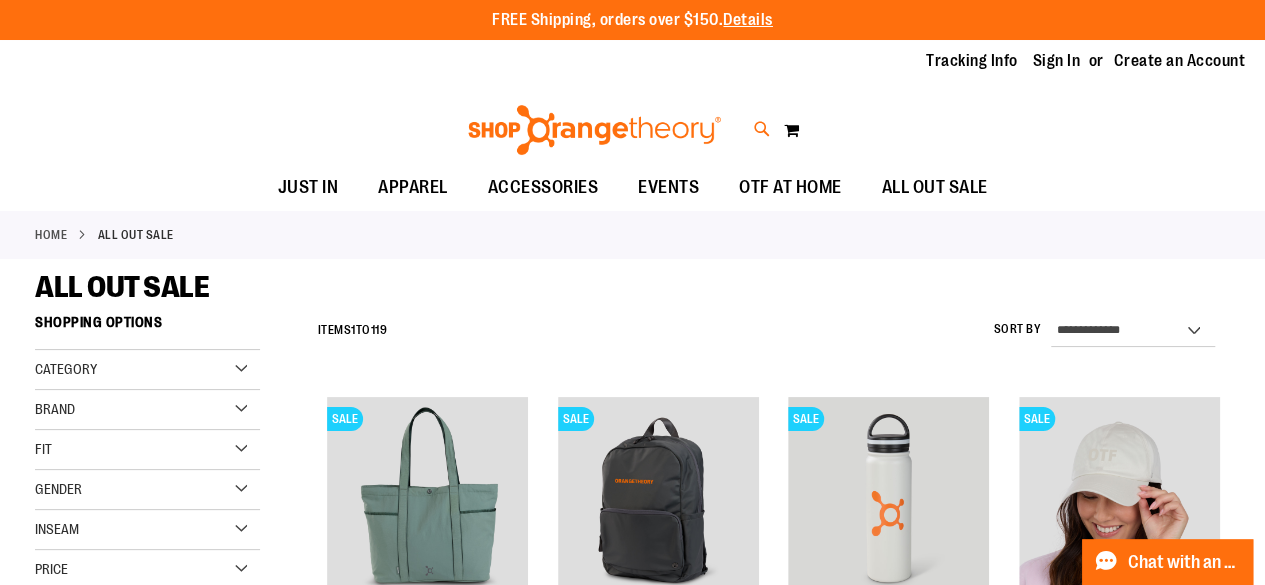 click at bounding box center (762, 129) 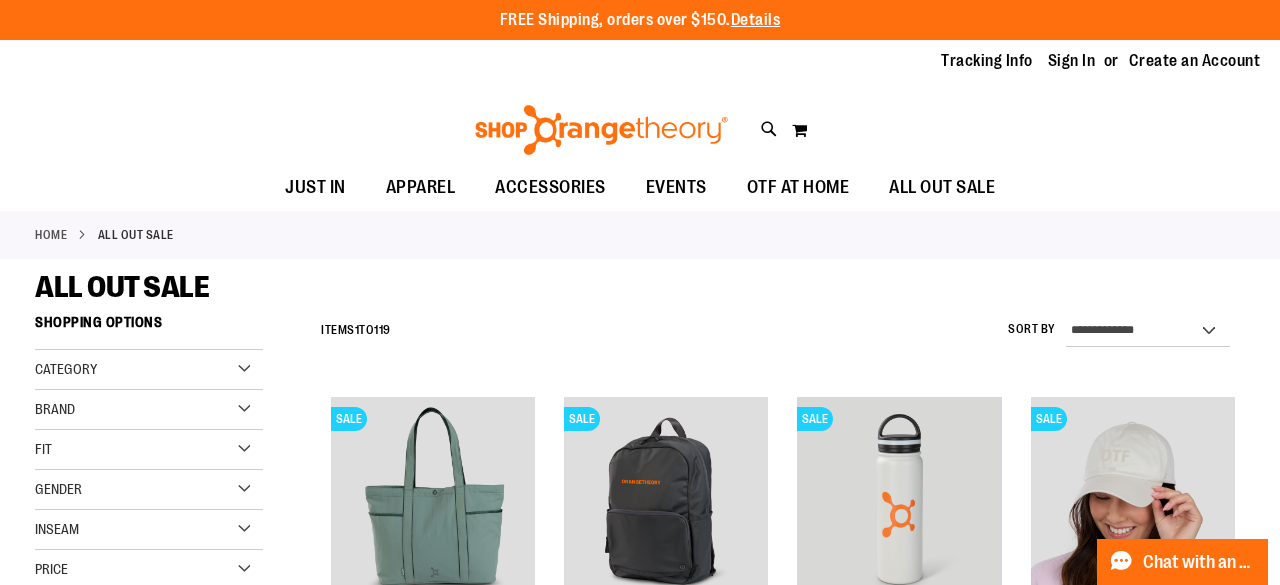 click on "Search" at bounding box center (639, 113) 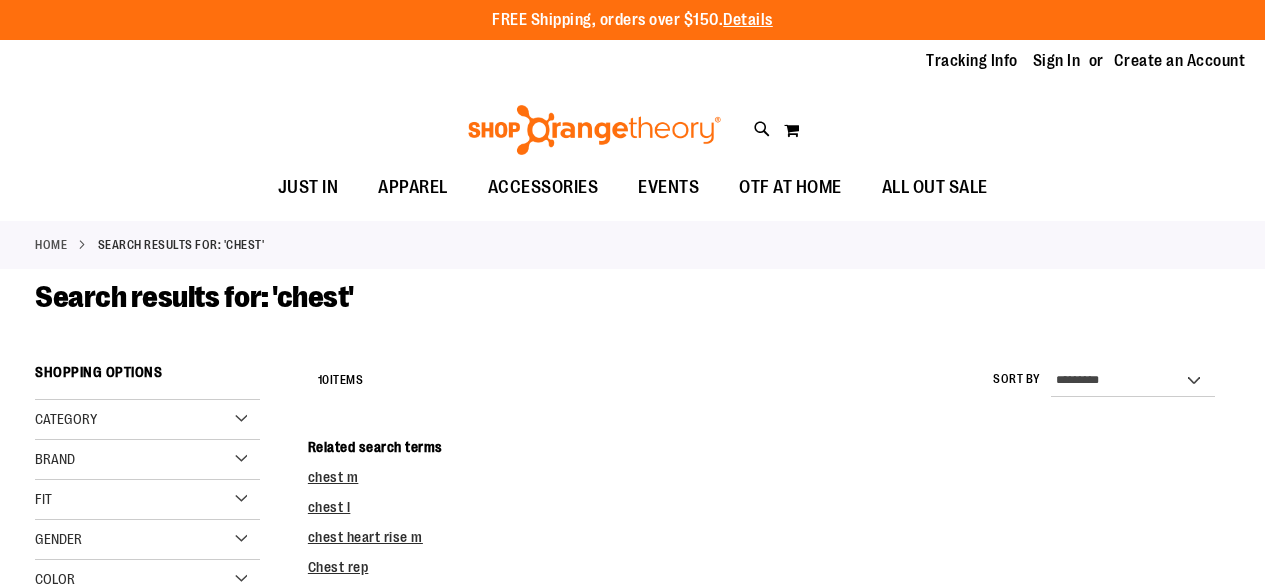scroll, scrollTop: 0, scrollLeft: 0, axis: both 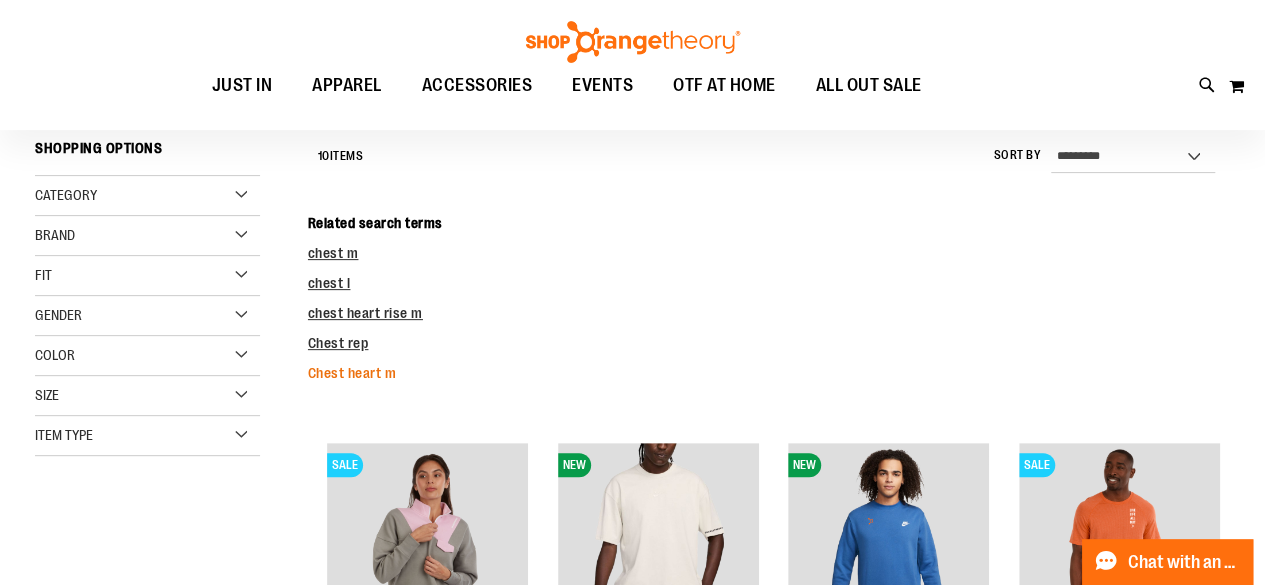 click on "Chest heart m" at bounding box center [352, 373] 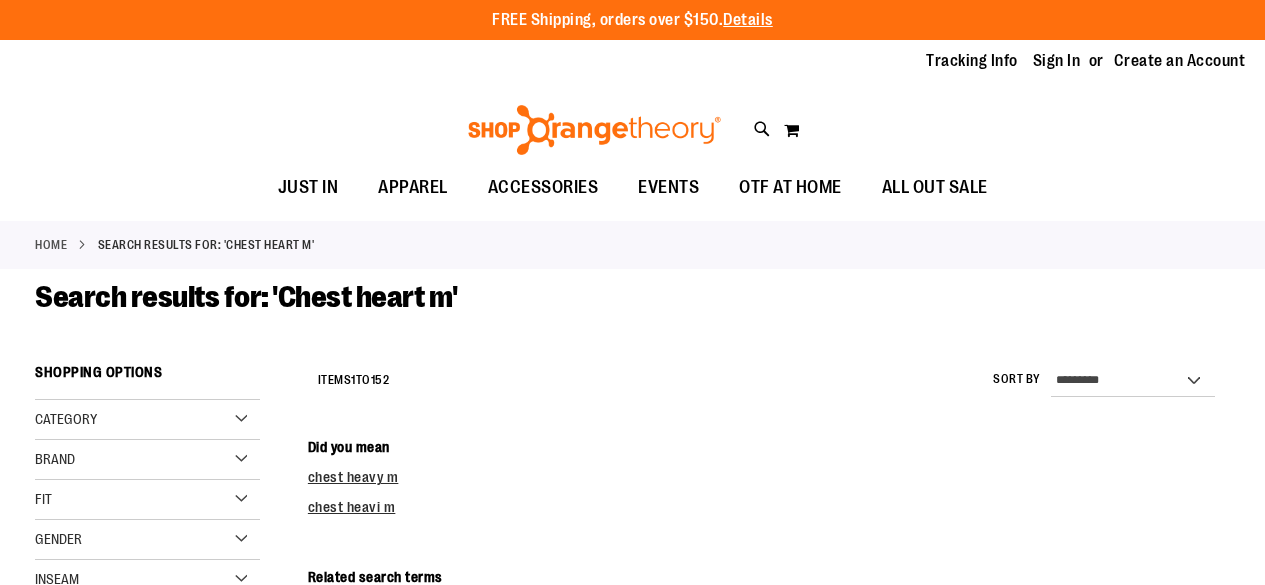 scroll, scrollTop: 0, scrollLeft: 0, axis: both 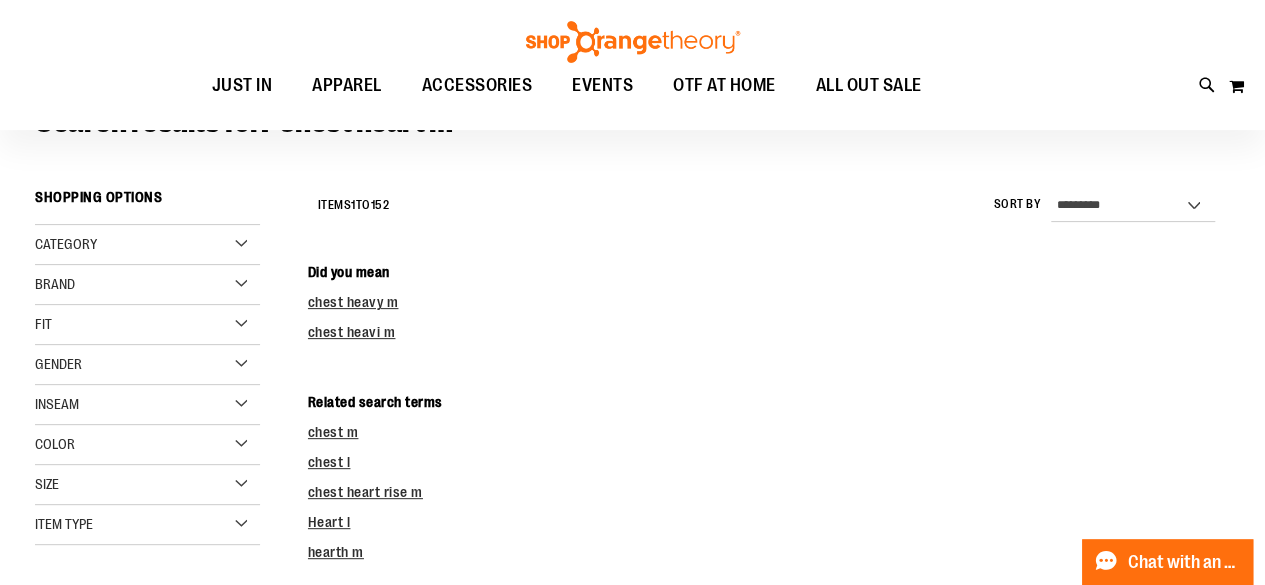 click on "Fit" at bounding box center [147, 325] 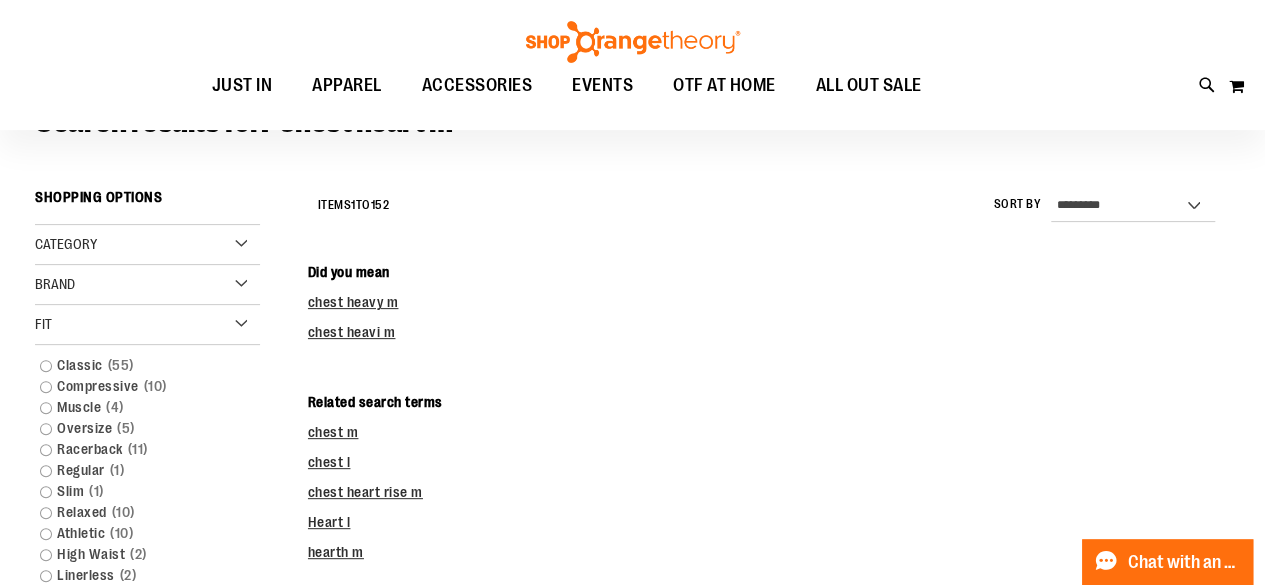 click on "Fit" at bounding box center (147, 325) 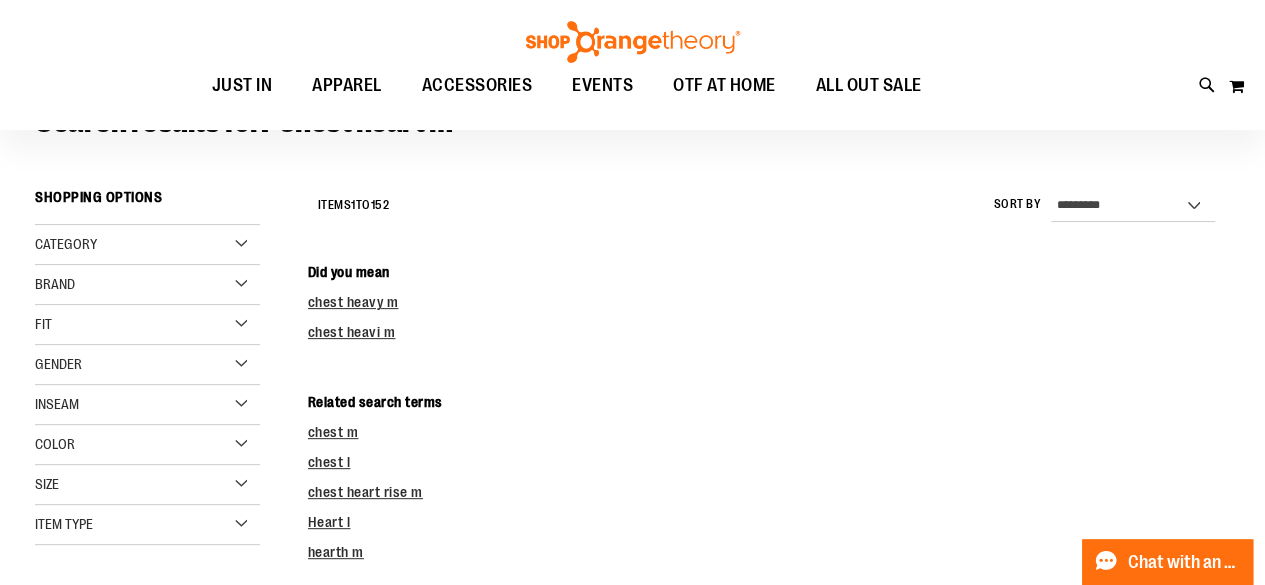 click on "Category" at bounding box center (147, 245) 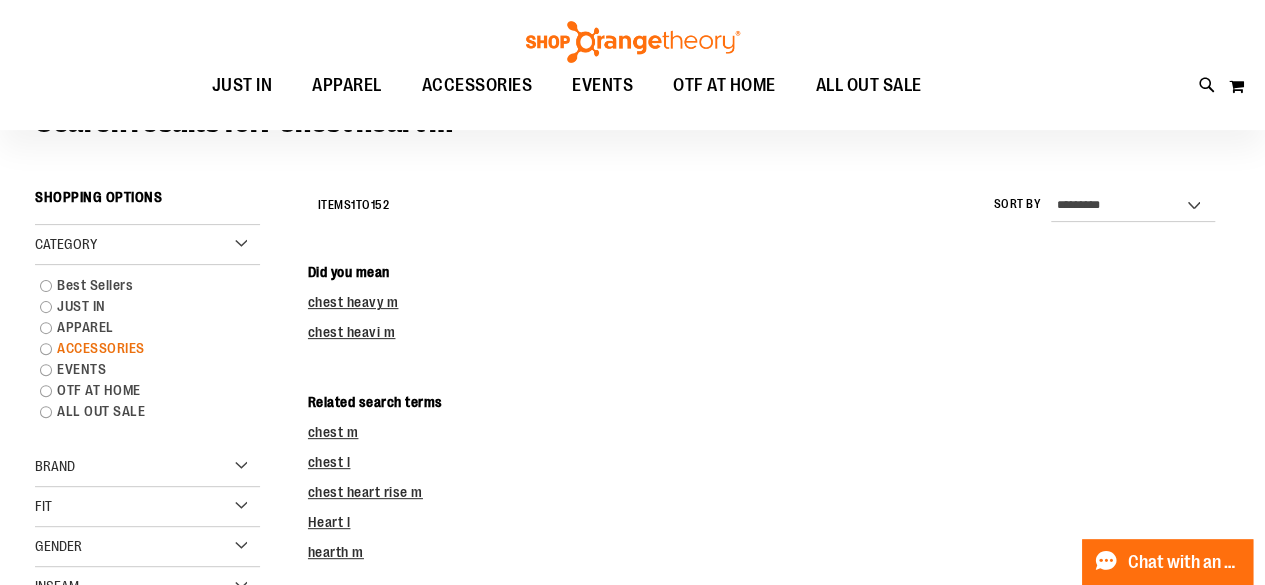 click on "ACCESSORIES" at bounding box center (138, 348) 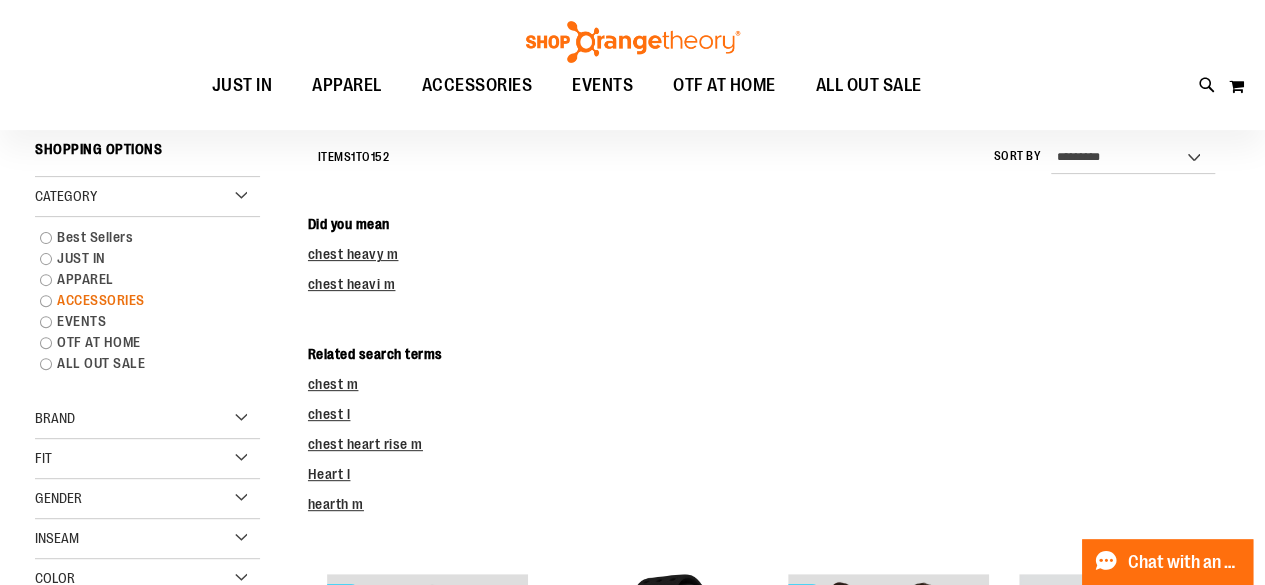 scroll, scrollTop: 215, scrollLeft: 0, axis: vertical 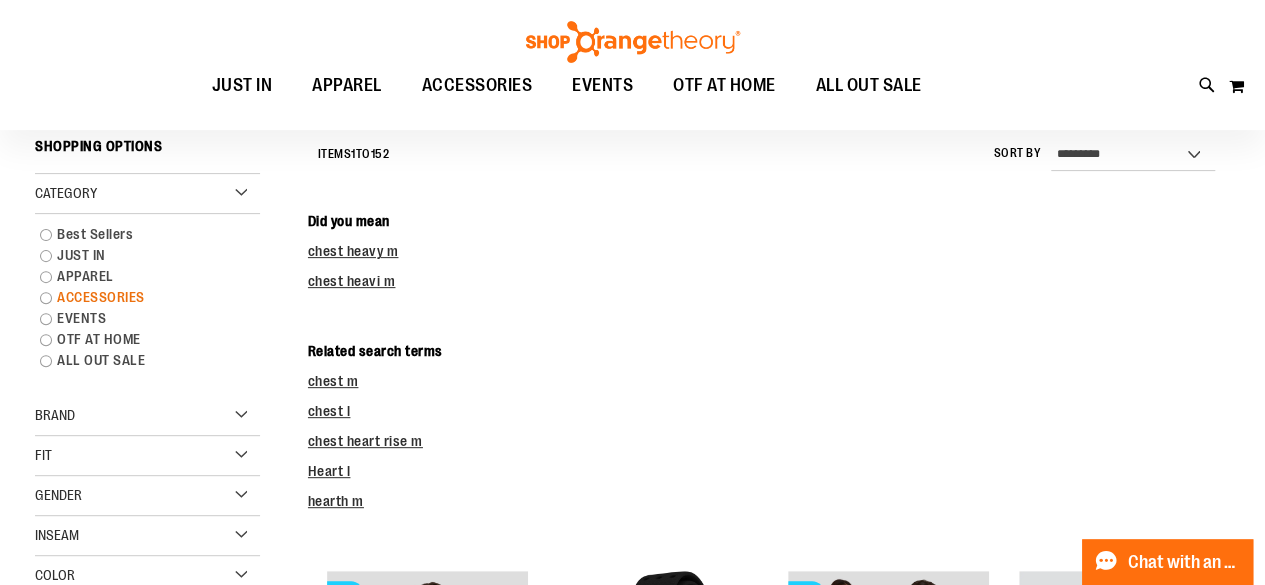 click on "ACCESSORIES" at bounding box center (138, 297) 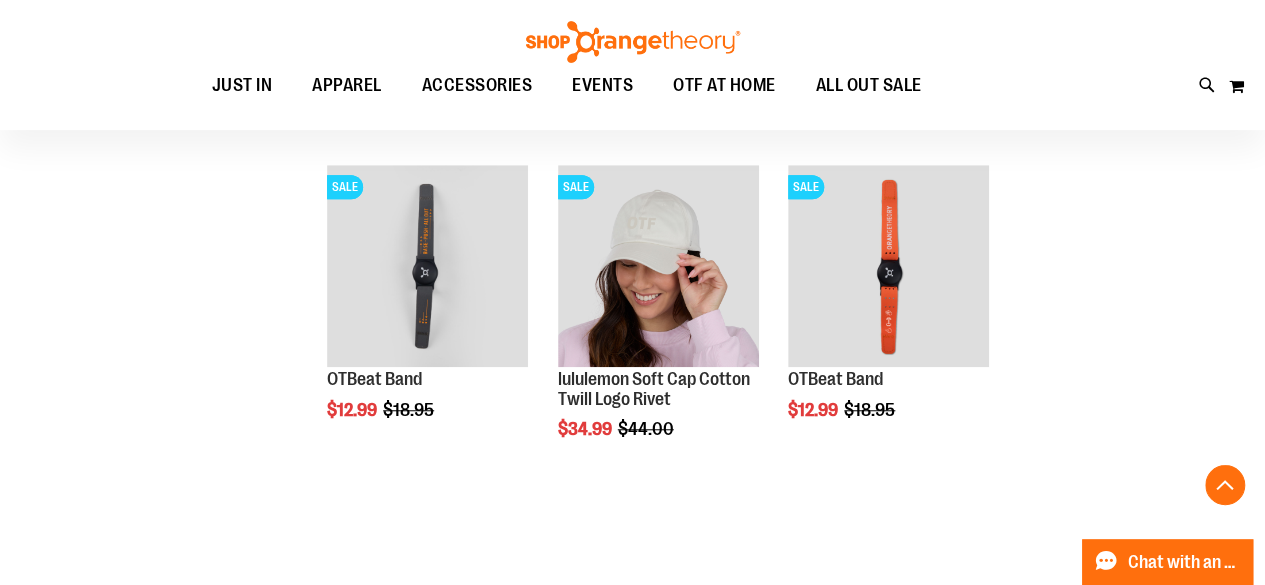 scroll, scrollTop: 0, scrollLeft: 0, axis: both 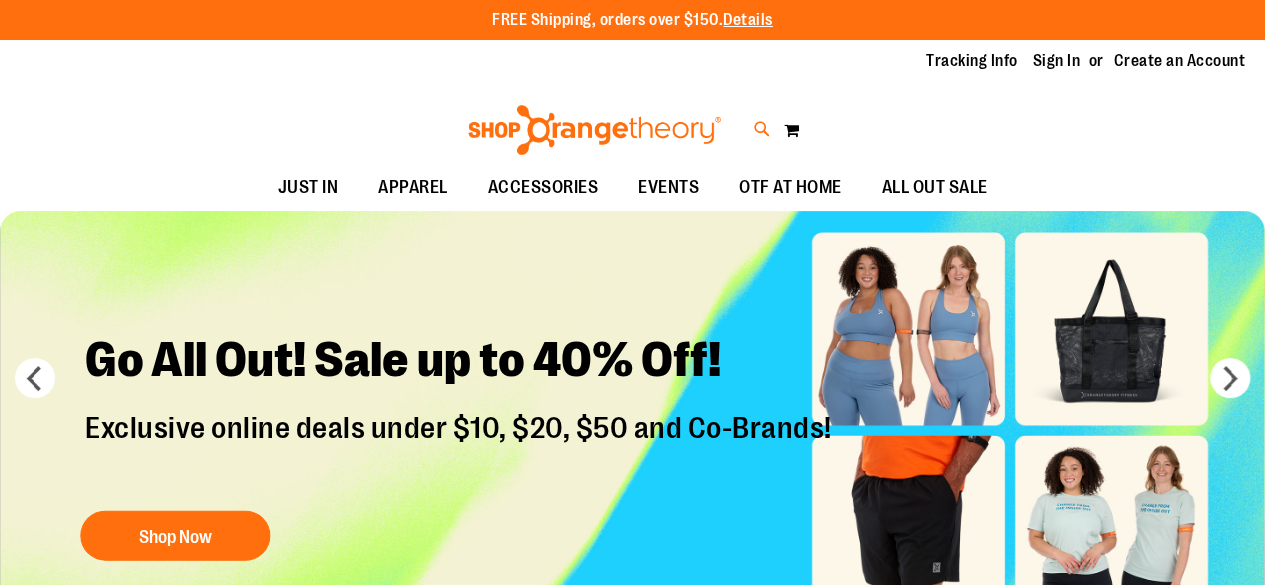 click at bounding box center [762, 129] 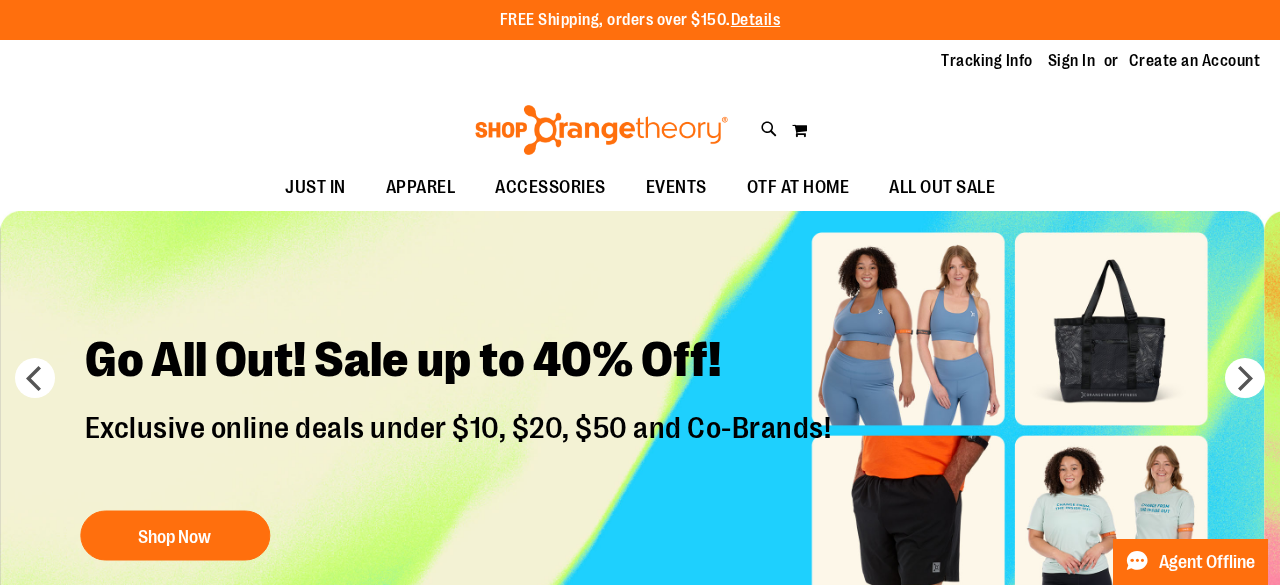 click on "Search" at bounding box center (639, 113) 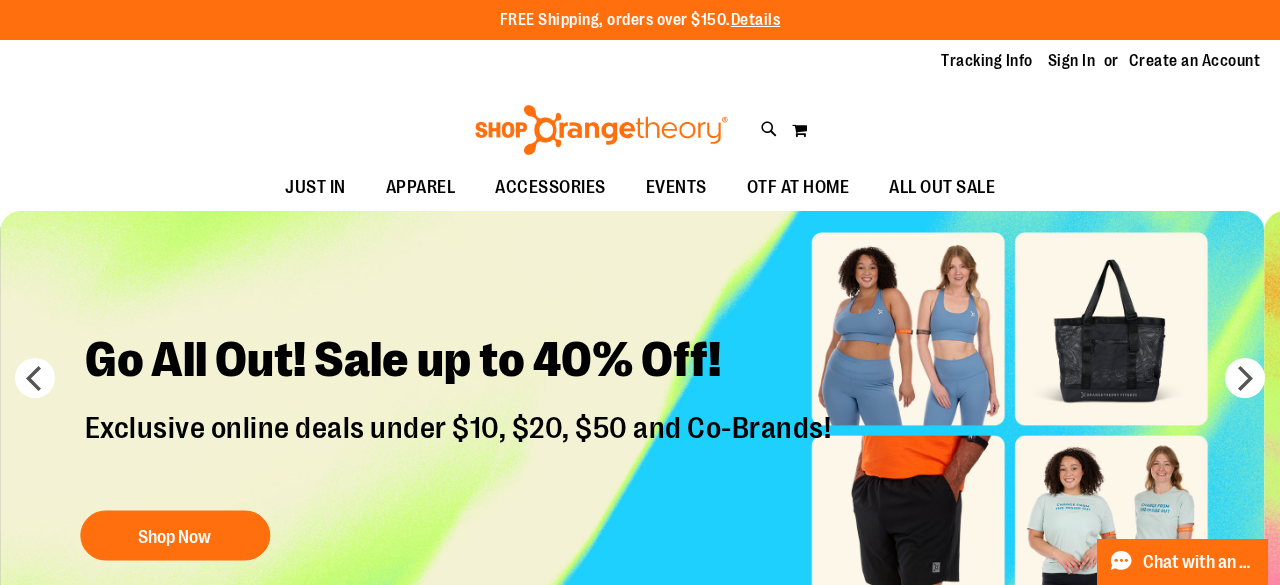 type on "**********" 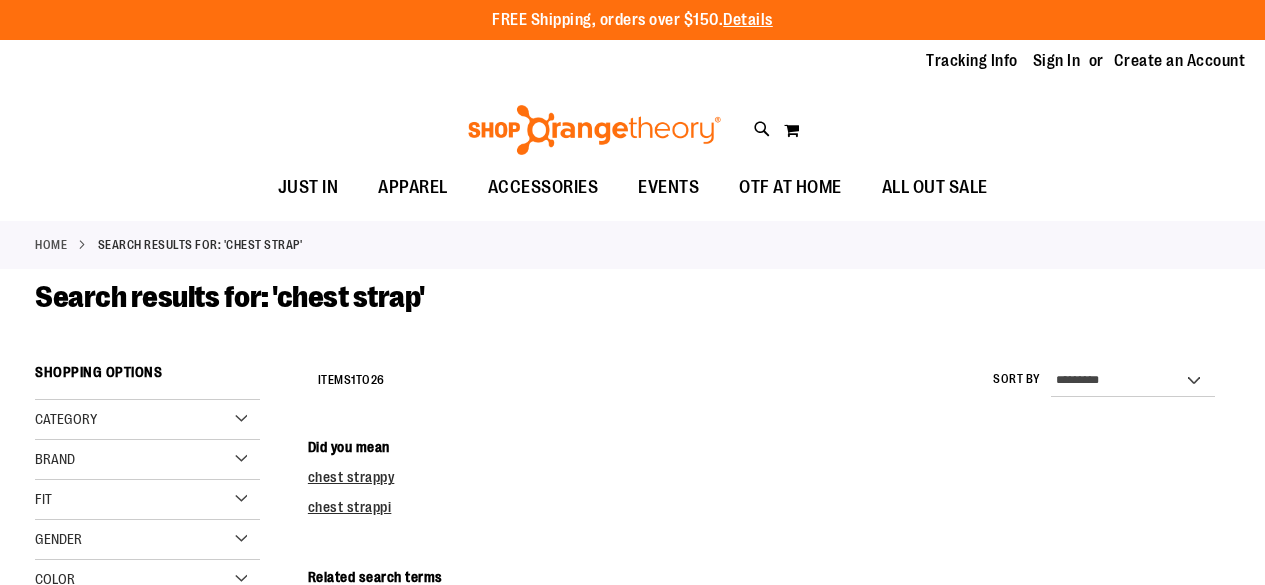 scroll, scrollTop: 0, scrollLeft: 0, axis: both 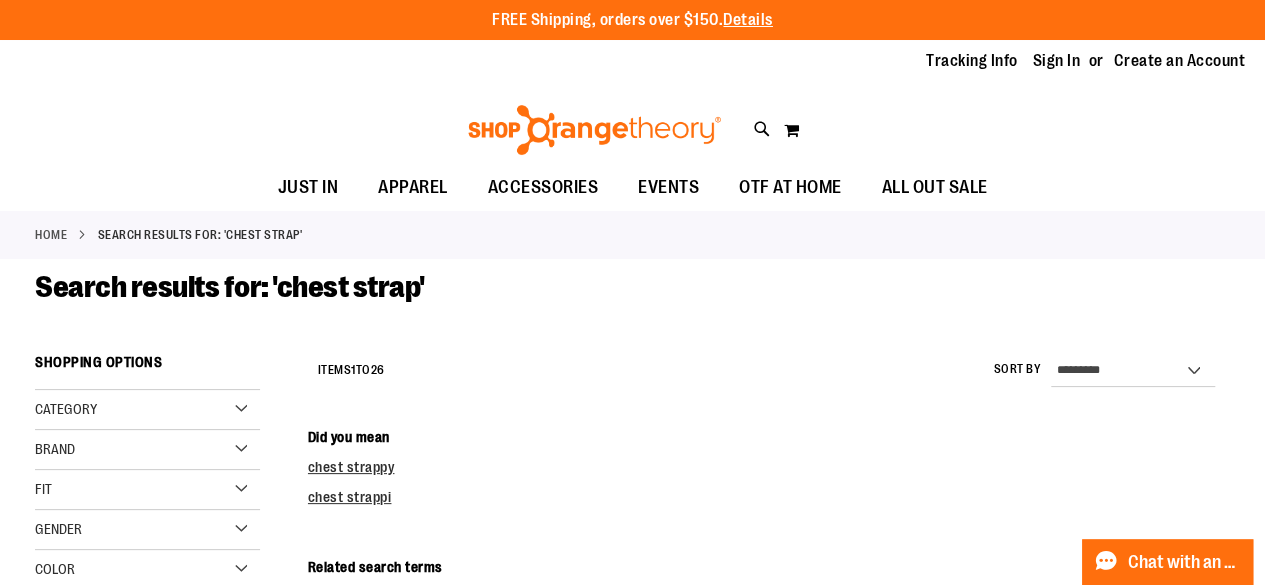 click on "Search results for: 'chest strap'" at bounding box center (632, 307) 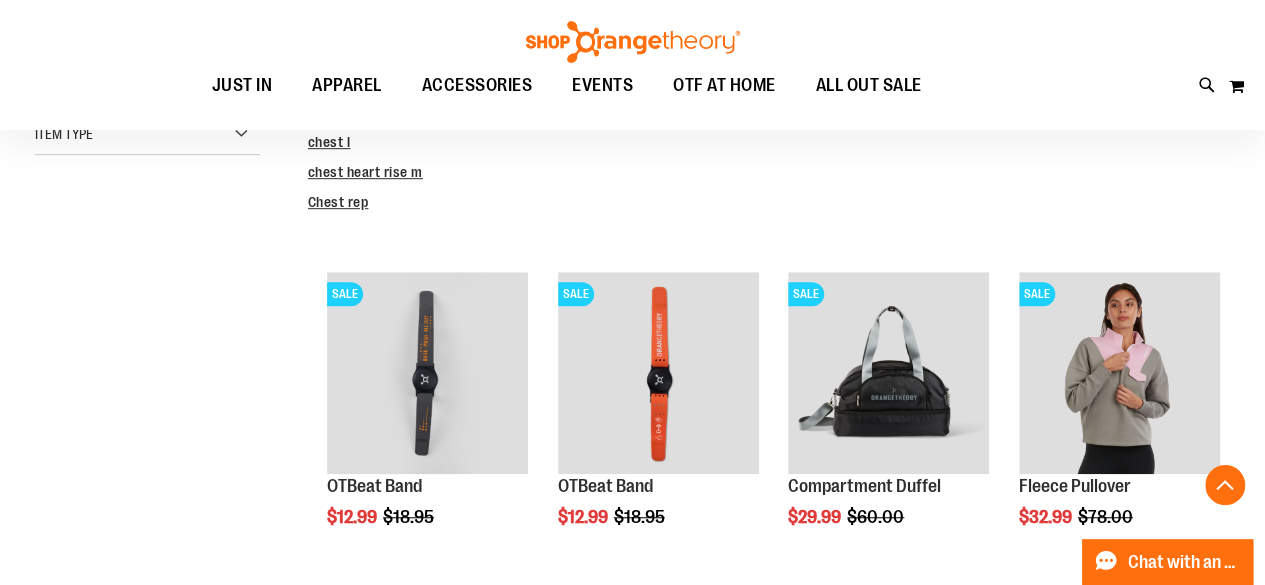 scroll, scrollTop: 600, scrollLeft: 0, axis: vertical 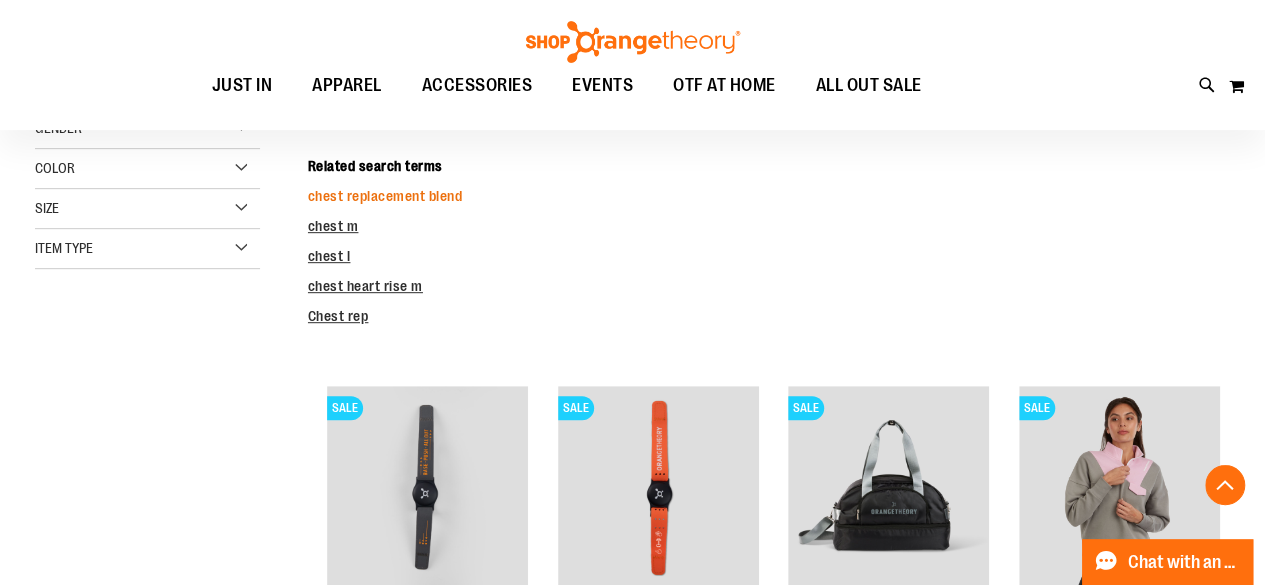 click on "chest replacement blend" at bounding box center (385, 196) 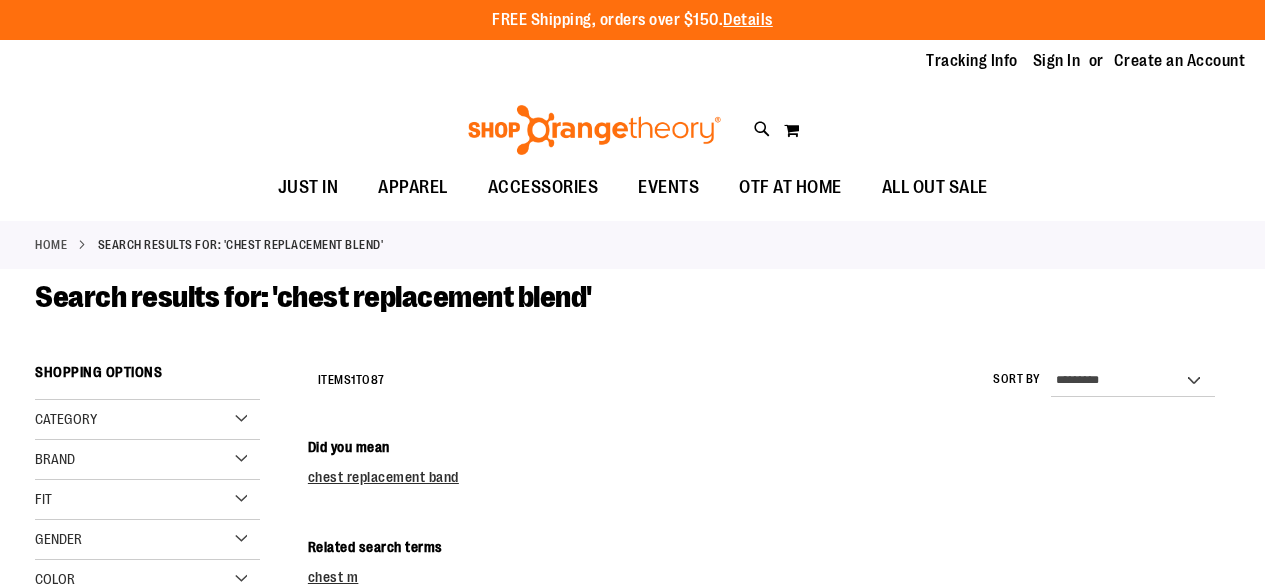 scroll, scrollTop: 0, scrollLeft: 0, axis: both 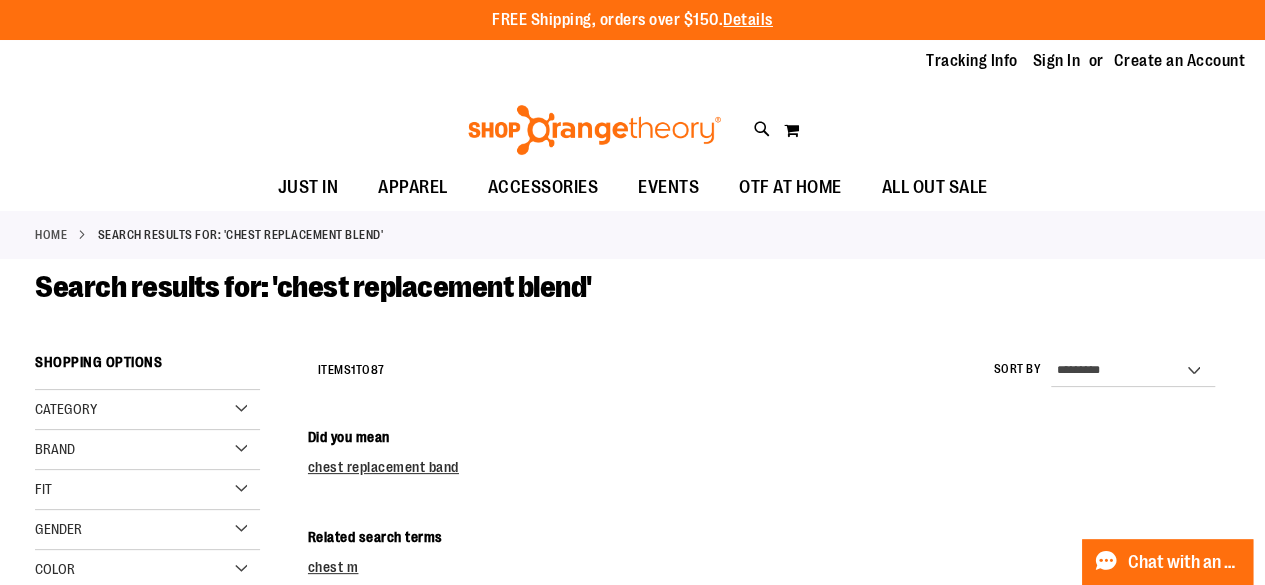 click on "**********" at bounding box center (769, 371) 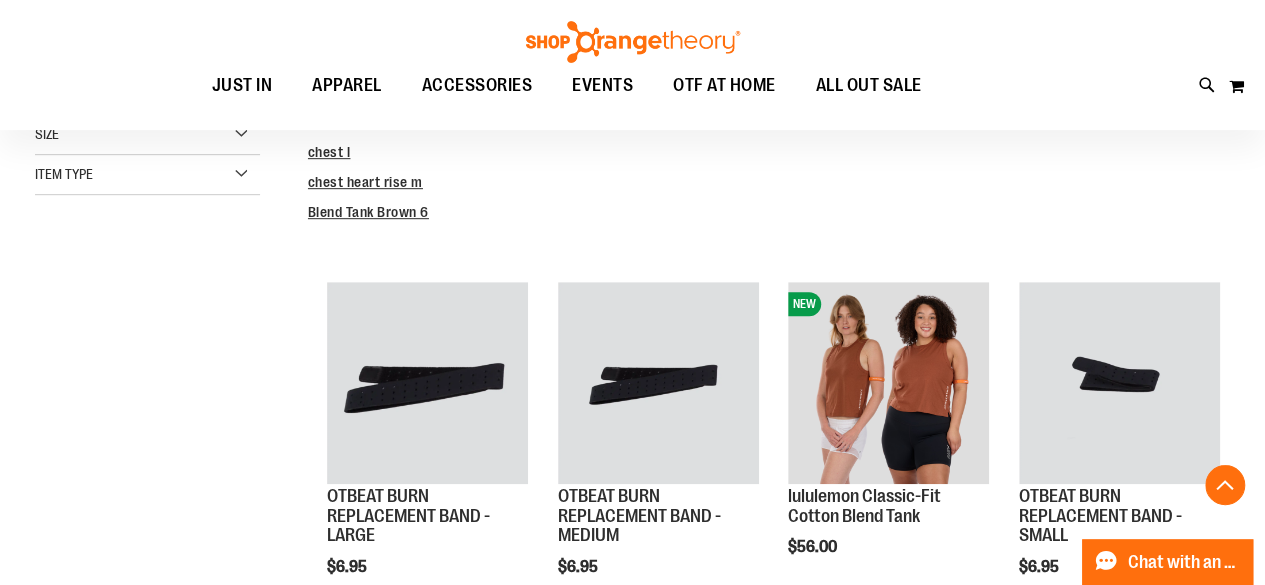 scroll, scrollTop: 400, scrollLeft: 0, axis: vertical 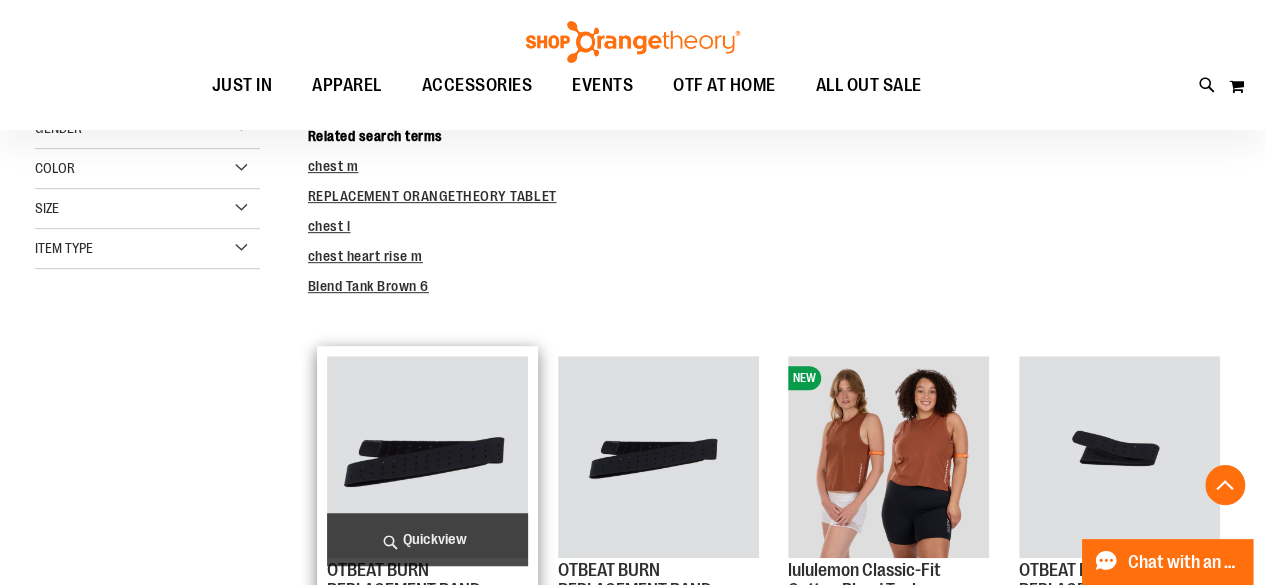 click at bounding box center (427, 456) 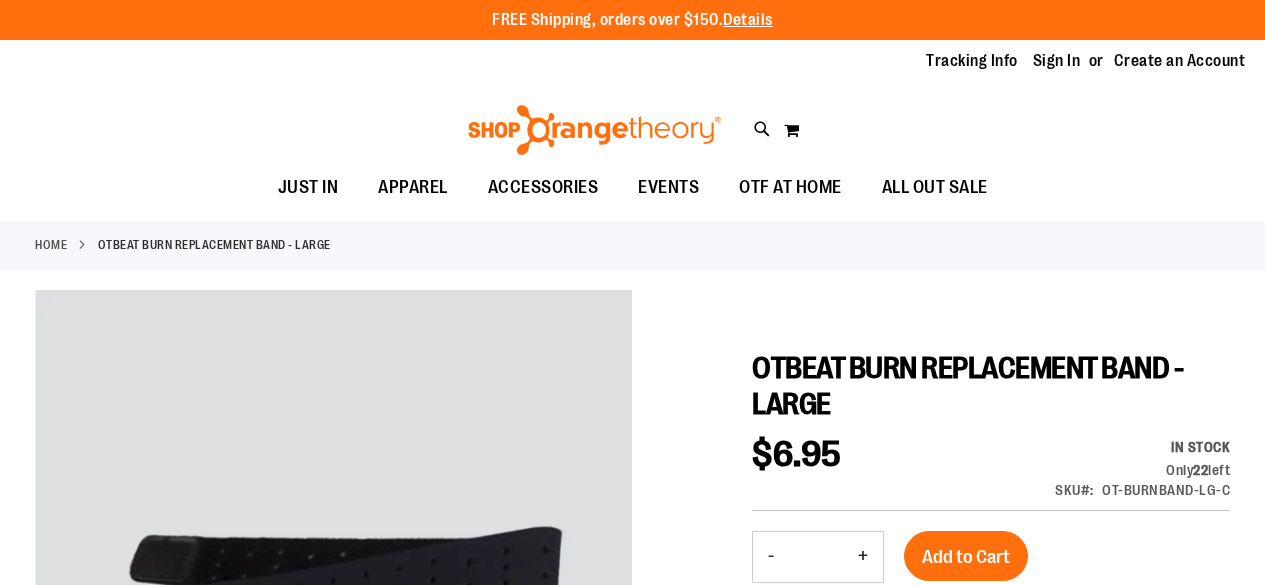 scroll, scrollTop: 0, scrollLeft: 0, axis: both 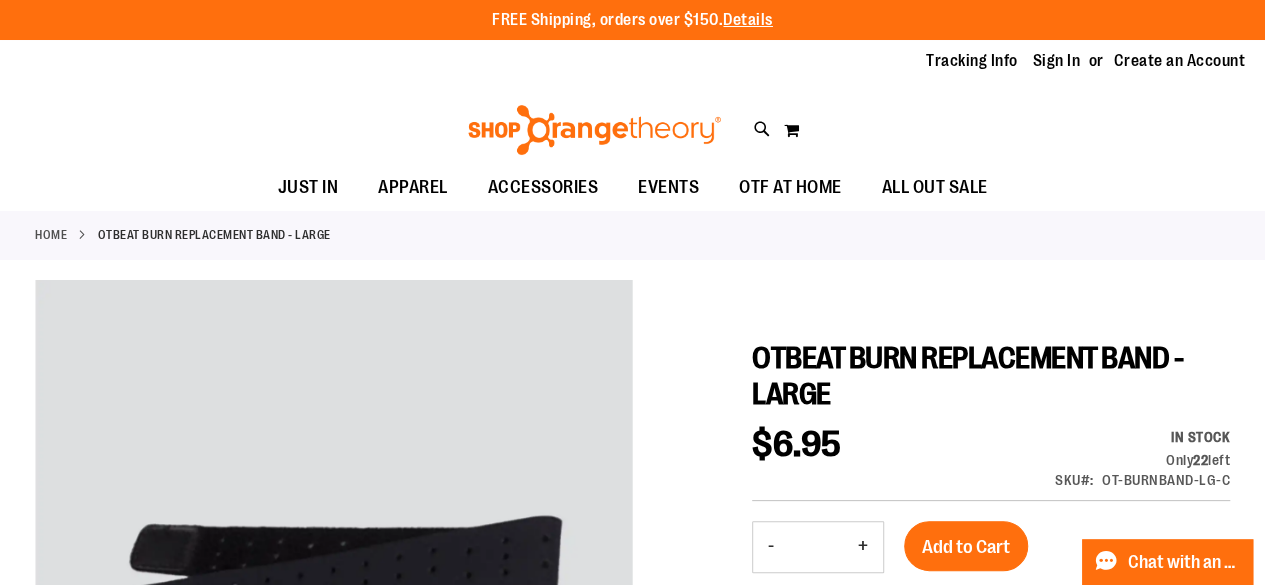 click at bounding box center [632, 591] 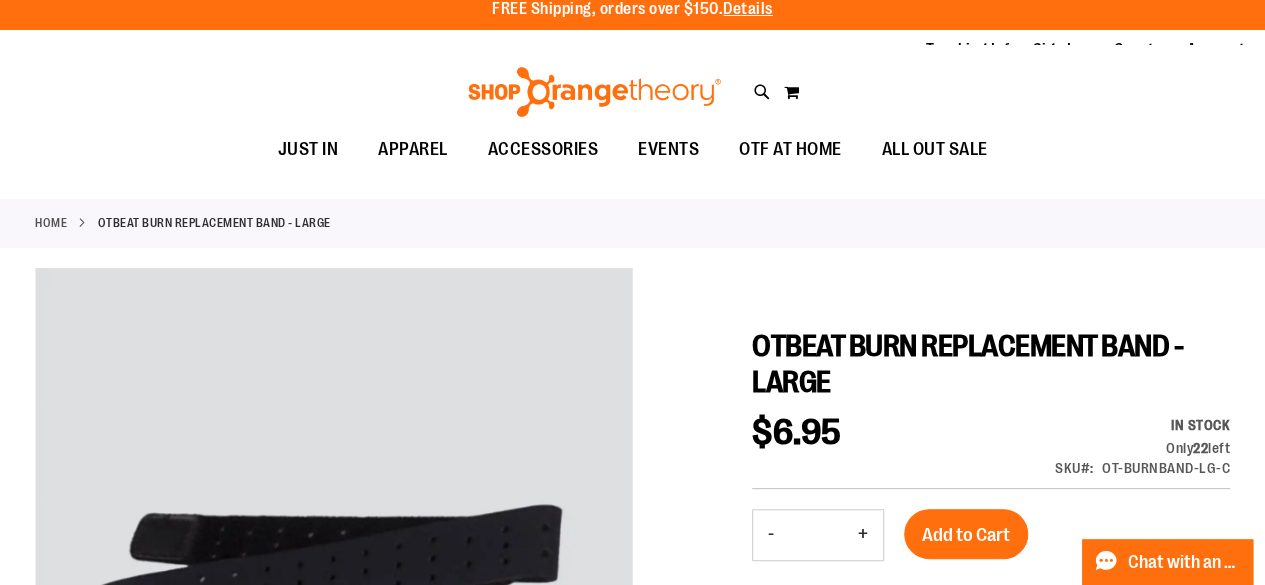 scroll, scrollTop: 0, scrollLeft: 0, axis: both 